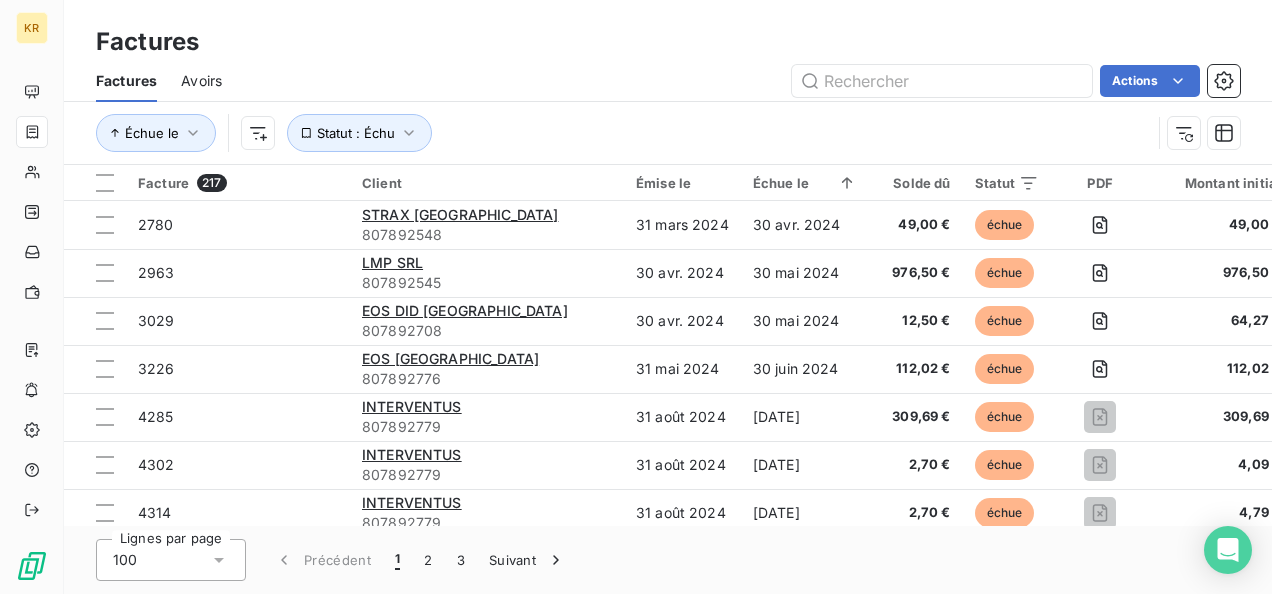 scroll, scrollTop: 0, scrollLeft: 0, axis: both 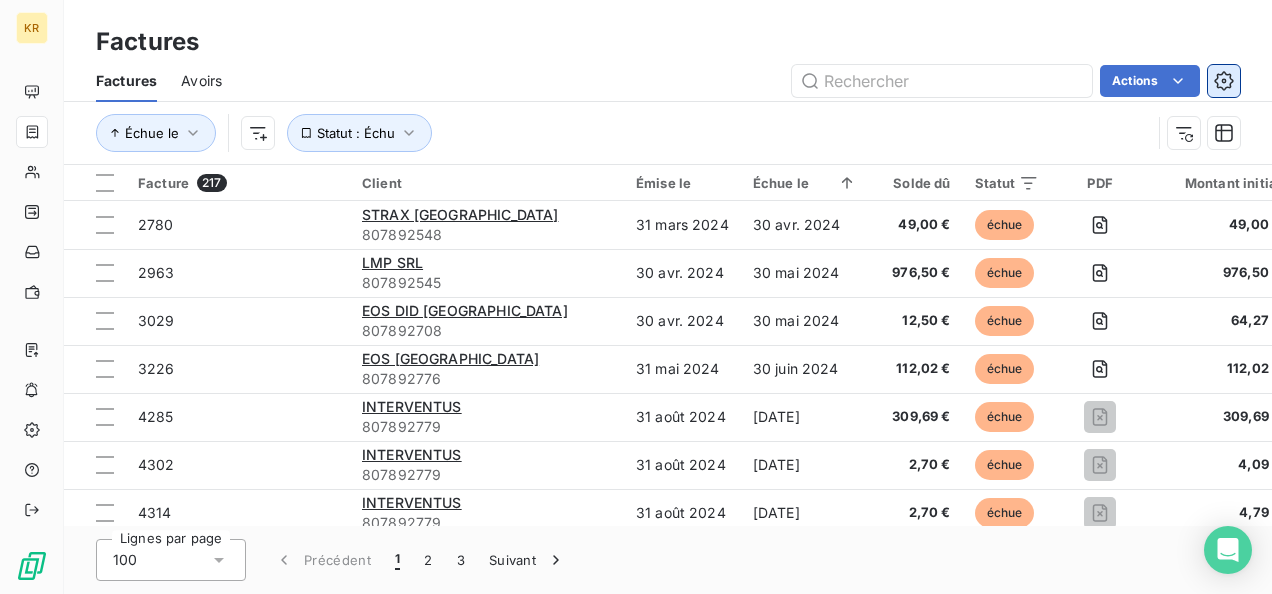 click at bounding box center (1224, 81) 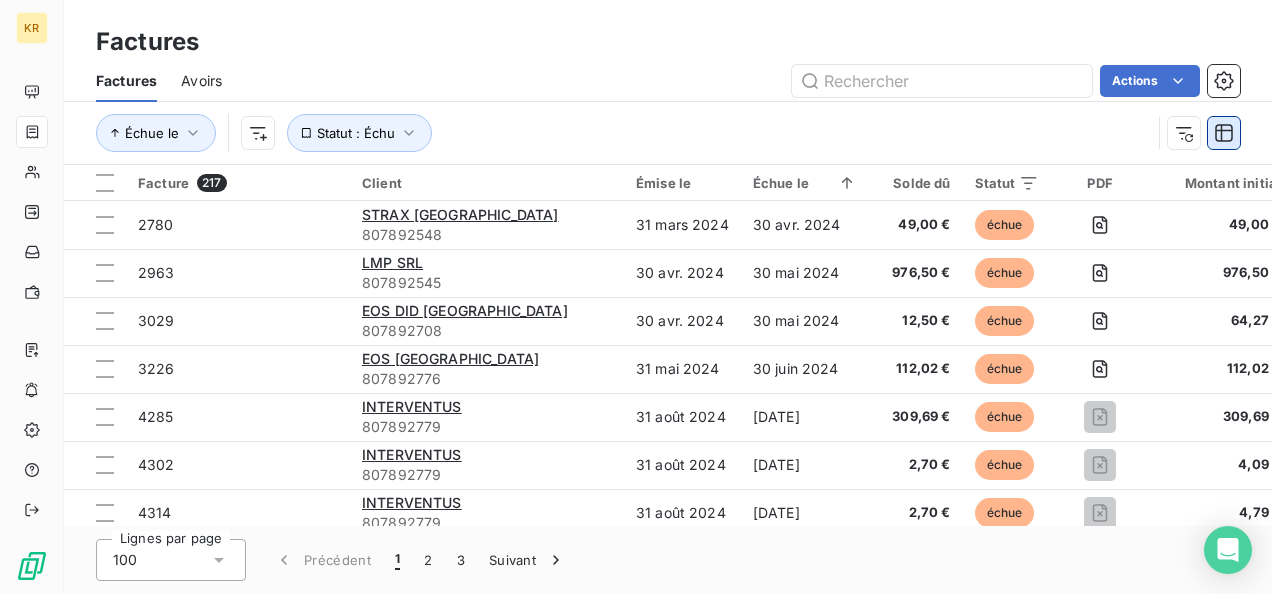 click 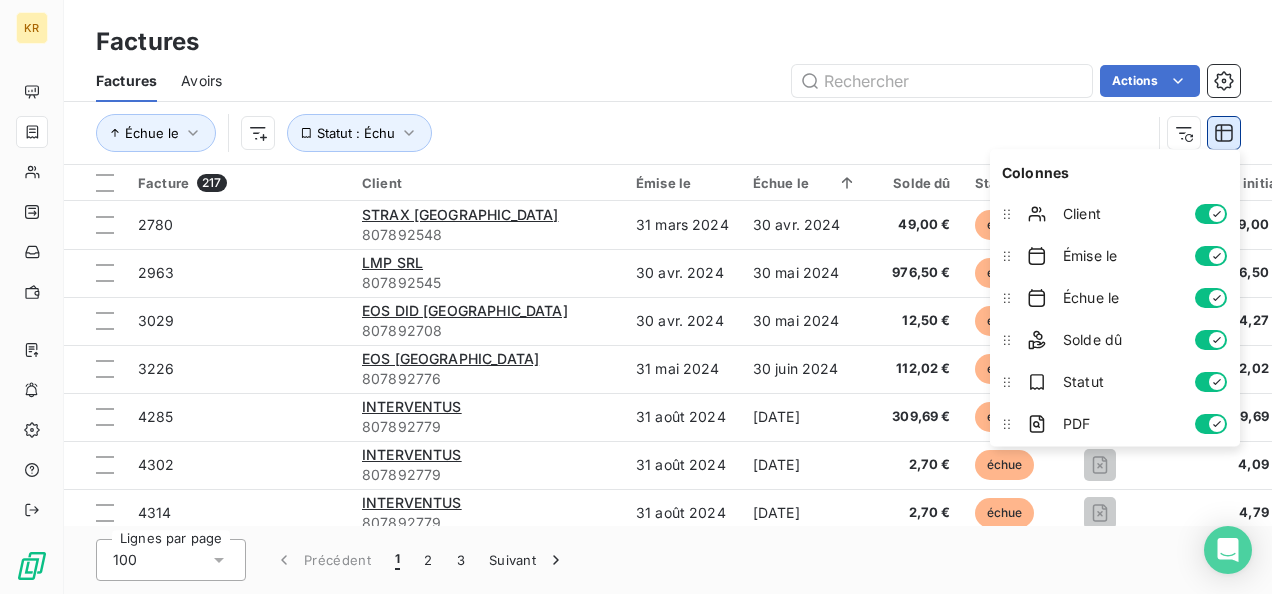 click 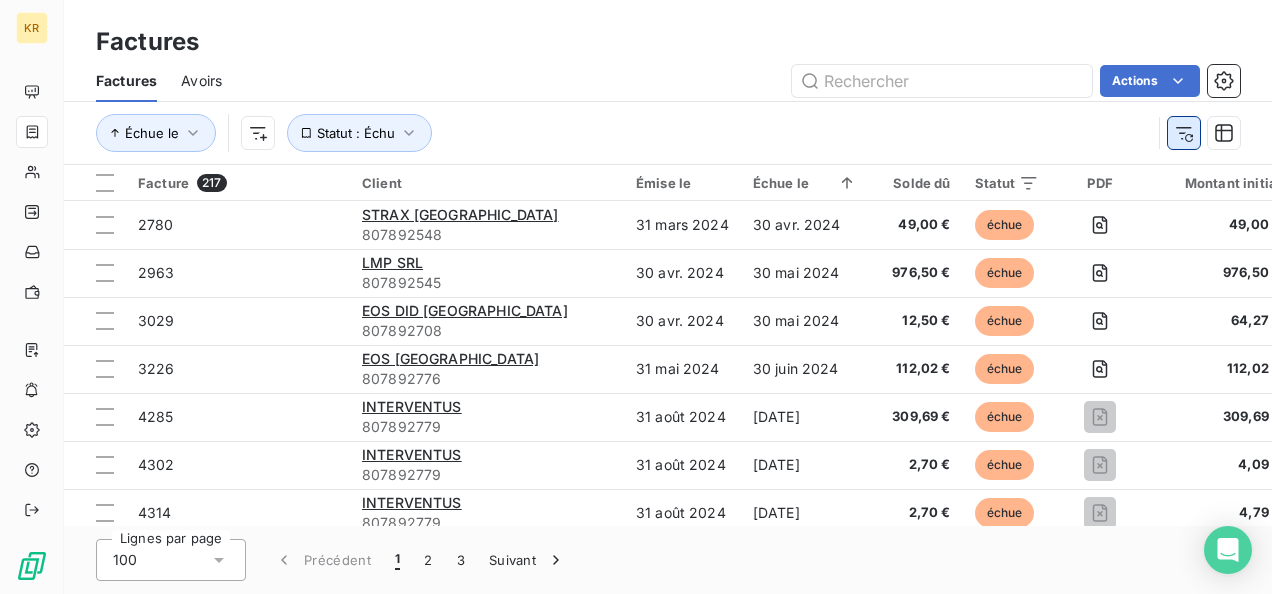 click at bounding box center (1184, 133) 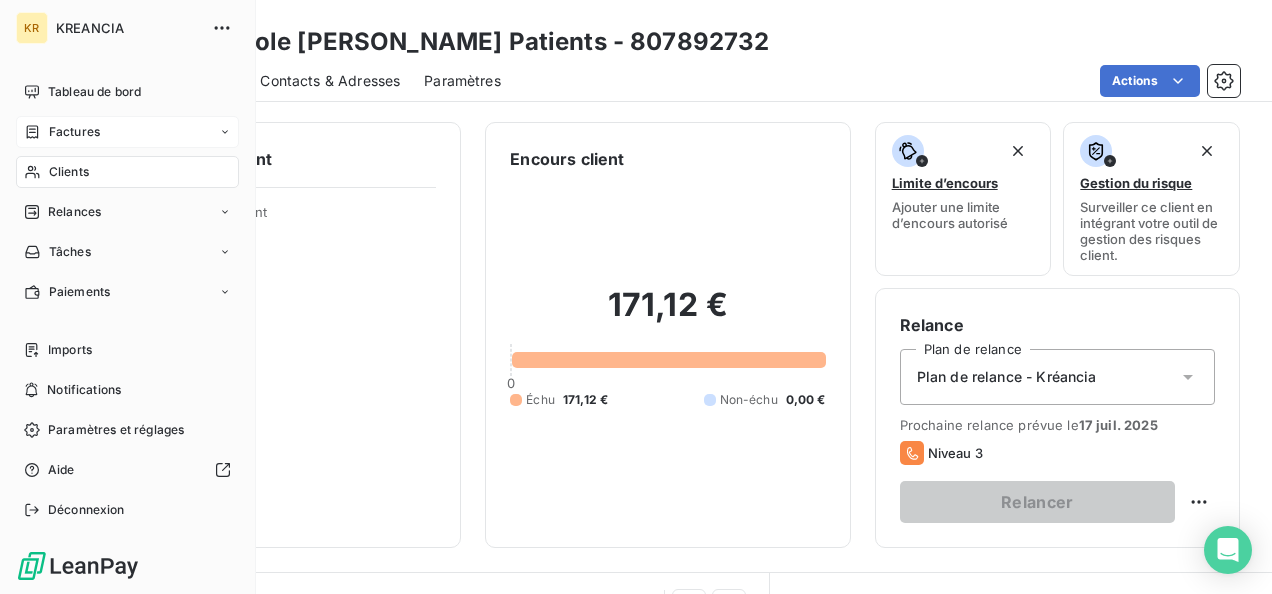 click 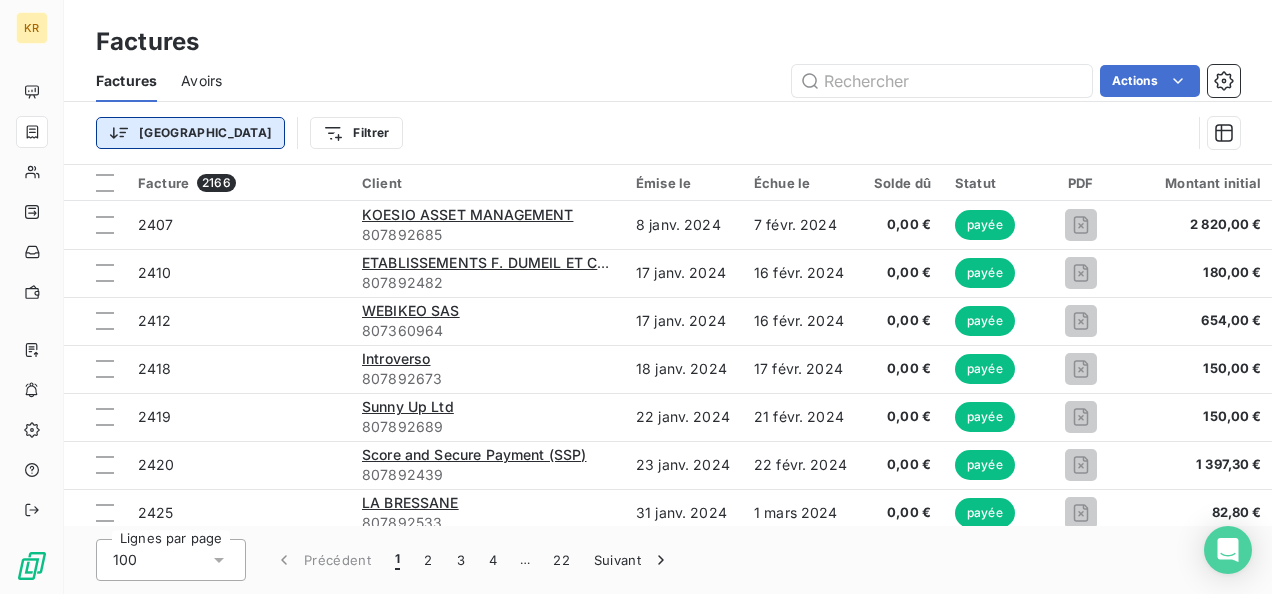 click on "KR Factures Factures Avoirs Actions Trier Filtrer Facture 2166 Client Émise le Échue le Solde dû Statut PDF Montant initial Délai Litige Retard   2407 KOESIO ASSET MANAGEMENT 807892685 8 janv. 2024 7 févr. 2024 0,00 € payée 2 820,00 € -- _ 2410 ETABLISSEMENTS F. DUMEIL ET COMPAGNIE (GEDIMAT) 807892482 17 janv. 2024 16 févr. 2024 0,00 € payée 180,00 € -- _ 2412 WEBIKEO SAS 807360964 17 janv. 2024 16 févr. 2024 0,00 € payée 654,00 € -- _ 2418 Introverso 807892673 18 janv. 2024 17 févr. 2024 0,00 € payée 150,00 € -- _ 2419 Sunny Up Ltd 807892689 22 janv. 2024 21 févr. 2024 0,00 € payée 150,00 € -- _ 2420 Score and Secure Payment (SSP) 807892439 23 janv. 2024 22 févr. 2024 0,00 € payée 1 397,30 € -- _ 2425 [GEOGRAPHIC_DATA] 807892533 31 janv. 2024 1 mars 2024 0,00 € payée 82,80 € -- _ 2438 MODINT CREDIT & FINANCE 807131600 31 janv. 2024 1 mars 2024 0,00 € payée 49,00 € -- _ 2439 MODINT CREDIT & FINANCE 807131600 31 janv. 2024 0,00 €" at bounding box center (636, 297) 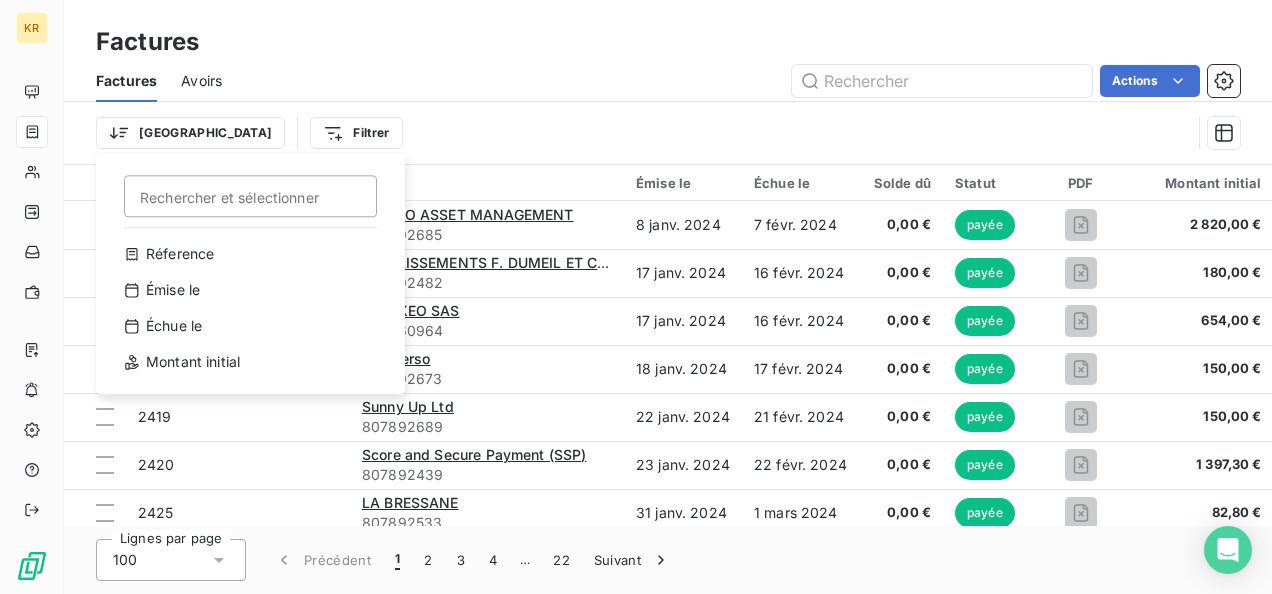 click on "KR Factures Factures Avoirs Actions Trier Rechercher et sélectionner Réference Émise le Échue le Montant initial Filtrer Facture 2166 Client Émise le Échue le Solde dû Statut PDF Montant initial Délai Litige Retard   2407 KOESIO ASSET MANAGEMENT 807892685 8 janv. 2024 7 févr. 2024 0,00 € payée 2 820,00 € -- _ 2410 ETABLISSEMENTS F. DUMEIL ET COMPAGNIE (GEDIMAT) 807892482 17 janv. 2024 16 févr. 2024 0,00 € payée 180,00 € -- _ 2412 WEBIKEO SAS 807360964 17 janv. 2024 16 févr. 2024 0,00 € payée 654,00 € -- _ 2418 Introverso 807892673 18 janv. 2024 17 févr. 2024 0,00 € payée 150,00 € -- _ 2419 Sunny Up Ltd 807892689 22 janv. 2024 21 févr. 2024 0,00 € payée 150,00 € -- _ 2420 Score and Secure Payment (SSP) 807892439 23 janv. 2024 22 févr. 2024 0,00 € payée 1 397,30 € -- _ 2425 LA BRESSANE 807892533 31 janv. 2024 1 mars 2024 0,00 € payée 82,80 € -- _ 2438 MODINT CREDIT & FINANCE 807131600 31 janv. 2024 1 mars 2024 0,00 € payée --" at bounding box center (636, 297) 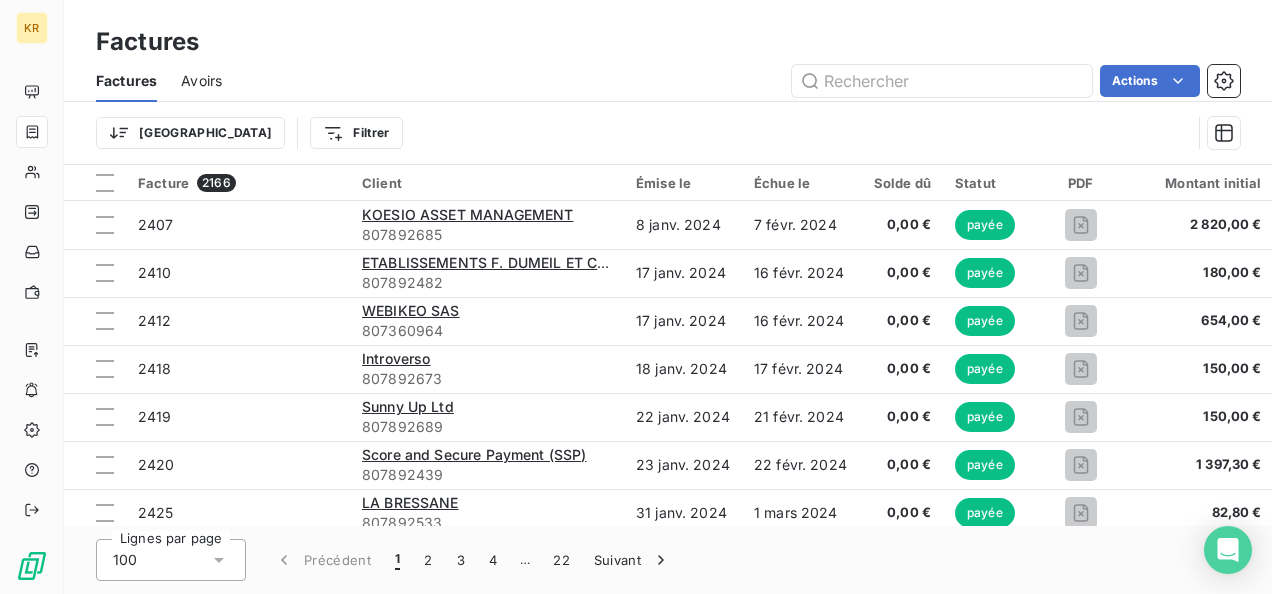 click on "KR Factures Factures Avoirs Actions Trier Filtrer Facture 2166 Client Émise le Échue le Solde dû Statut PDF Montant initial Délai Litige Retard   2407 KOESIO ASSET MANAGEMENT 807892685 8 janv. 2024 7 févr. 2024 0,00 € payée 2 820,00 € -- _ 2410 ETABLISSEMENTS F. DUMEIL ET COMPAGNIE (GEDIMAT) 807892482 17 janv. 2024 16 févr. 2024 0,00 € payée 180,00 € -- _ 2412 WEBIKEO SAS 807360964 17 janv. 2024 16 févr. 2024 0,00 € payée 654,00 € -- _ 2418 Introverso 807892673 18 janv. 2024 17 févr. 2024 0,00 € payée 150,00 € -- _ 2419 Sunny Up Ltd 807892689 22 janv. 2024 21 févr. 2024 0,00 € payée 150,00 € -- _ 2420 Score and Secure Payment (SSP) 807892439 23 janv. 2024 22 févr. 2024 0,00 € payée 1 397,30 € -- _ 2425 [GEOGRAPHIC_DATA] 807892533 31 janv. 2024 1 mars 2024 0,00 € payée 82,80 € -- _ 2438 MODINT CREDIT & FINANCE 807131600 31 janv. 2024 1 mars 2024 0,00 € payée 49,00 € -- _ 2439 MODINT CREDIT & FINANCE 807131600 31 janv. 2024 0,00 €" at bounding box center [636, 297] 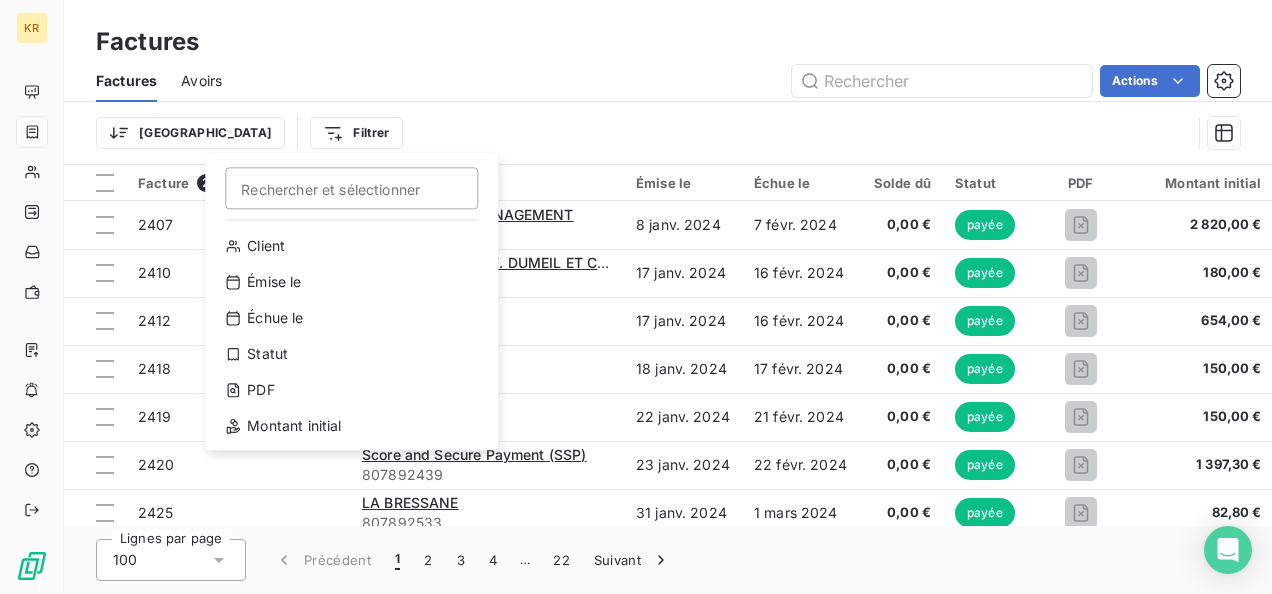 click on "KR Factures Factures Avoirs Actions Trier Filtrer Rechercher et sélectionner Client Émise le Échue le Statut PDF Montant initial Facture 2166 Client Émise le Échue le Solde dû Statut PDF Montant initial Délai Litige Retard   2407 KOESIO ASSET MANAGEMENT 807892685 8 janv. 2024 7 févr. 2024 0,00 € payée 2 820,00 € -- _ 2410 ETABLISSEMENTS F. DUMEIL ET COMPAGNIE (GEDIMAT) 807892482 17 janv. 2024 16 févr. 2024 0,00 € payée 180,00 € -- _ 2412 WEBIKEO SAS 807360964 17 janv. 2024 16 févr. 2024 0,00 € payée 654,00 € -- _ 2418 Introverso 807892673 18 janv. 2024 17 févr. 2024 0,00 € payée 150,00 € -- _ 2419 Sunny Up Ltd 807892689 22 janv. 2024 21 févr. 2024 0,00 € payée 150,00 € -- _ 2420 Score and Secure Payment (SSP) 807892439 23 janv. 2024 22 févr. 2024 0,00 € payée 1 397,30 € -- _ 2425 LA BRESSANE 807892533 31 janv. 2024 1 mars 2024 0,00 € payée 82,80 € -- _ 2438 MODINT CREDIT & FINANCE 807131600 31 janv. 2024 1 mars 2024 0,00 € --" at bounding box center (636, 297) 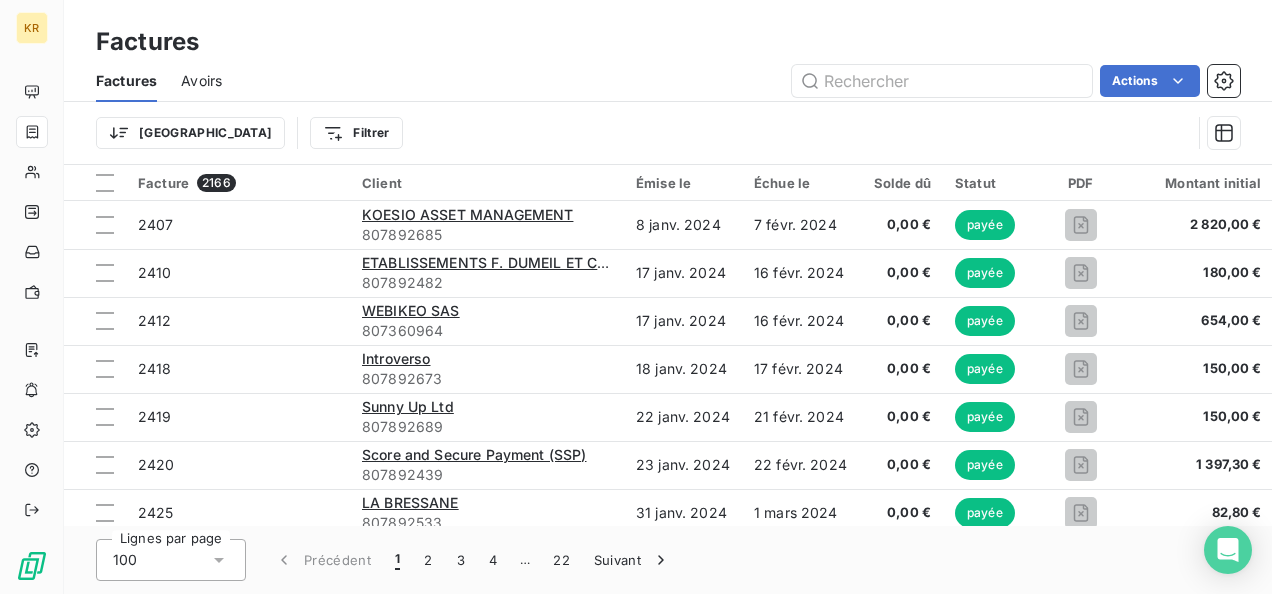click on "Avoirs" at bounding box center [201, 81] 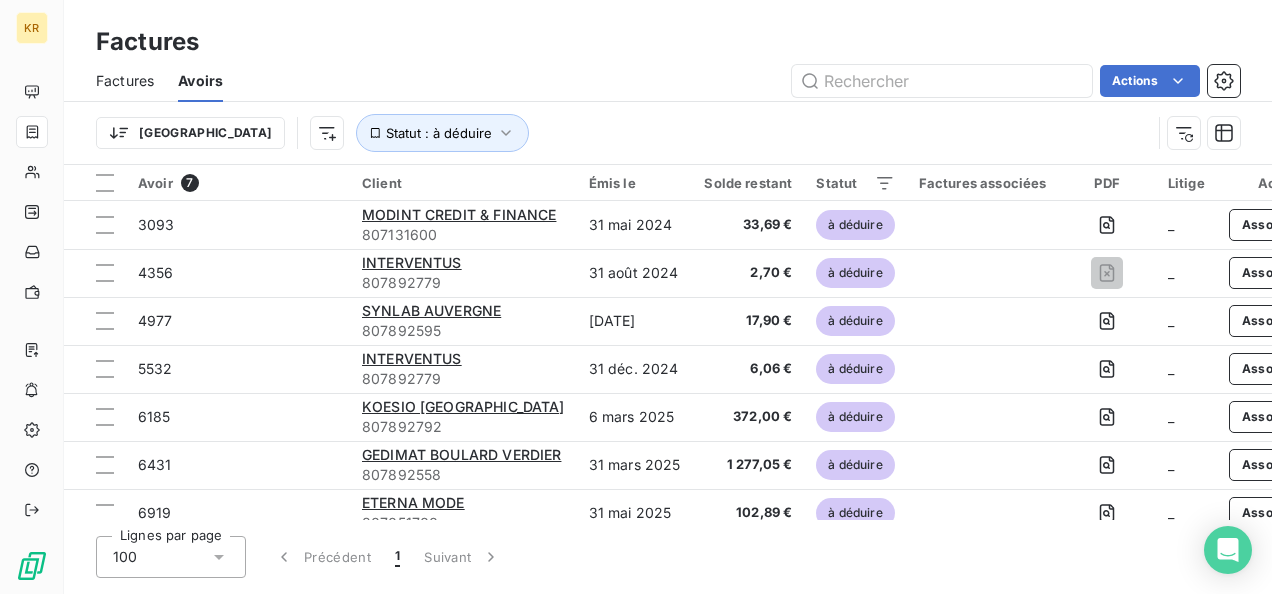 click on "Factures" at bounding box center [125, 81] 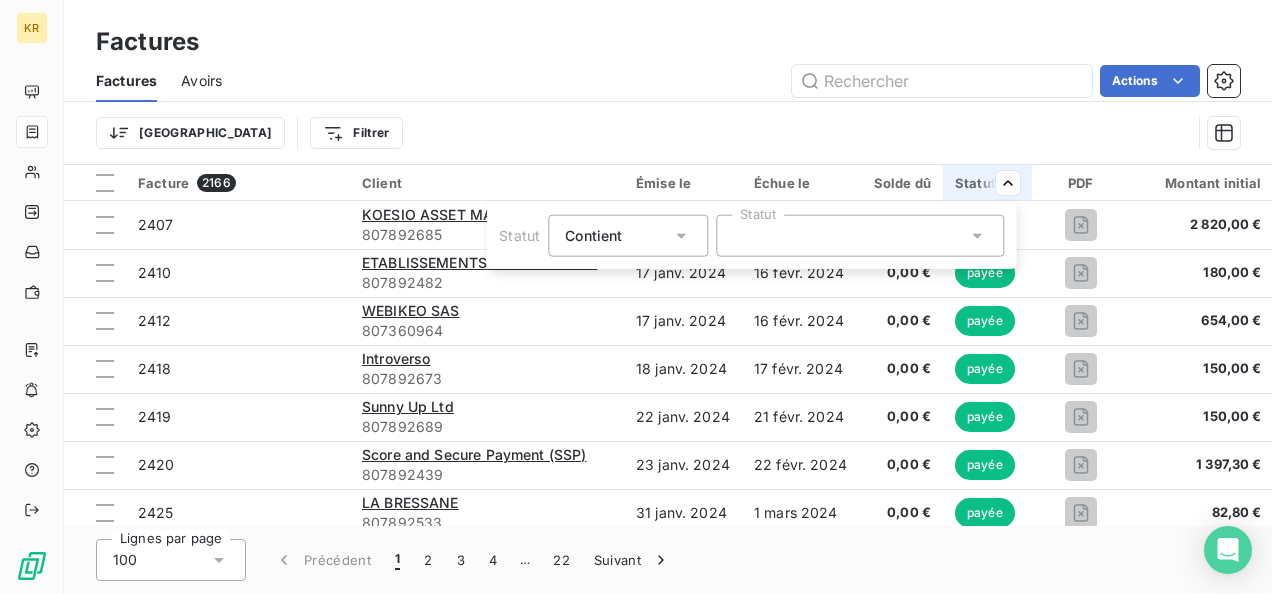 click at bounding box center [860, 236] 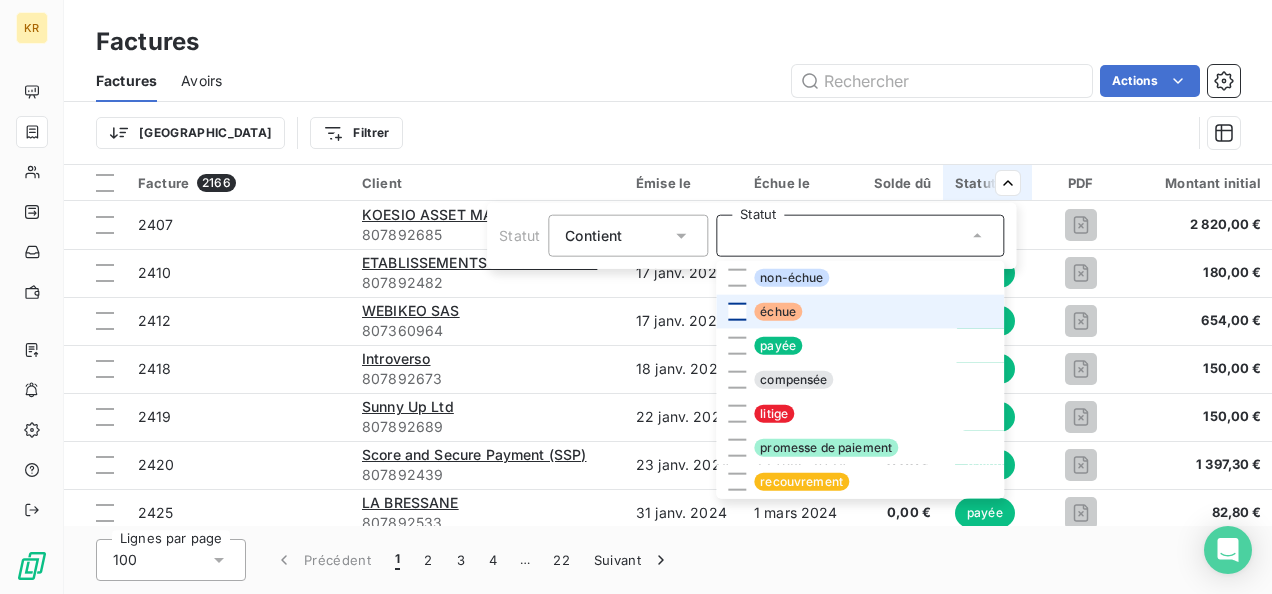 click at bounding box center [737, 312] 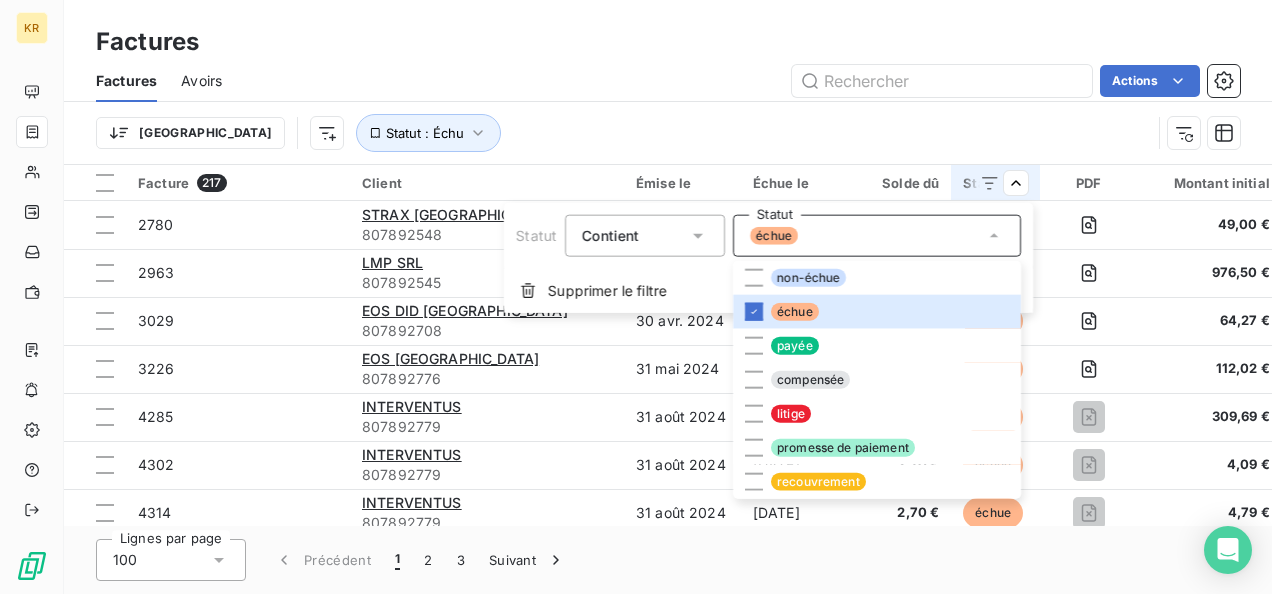 click on "KR Factures Factures Avoirs Actions Trier Statut  : Échu  Facture 217 Client Émise le Échue le Solde dû Statut PDF Montant initial Délai Litige Retard   2780 STRAX FRANCE 807892548 31 mars 2024 30 avr. 2024 49,00 € échue 49,00 € 467 jours _ +437 j 2963 LMP SRL 807892545 30 avr. 2024 30 mai 2024 976,50 € échue 976,50 € 437 jours _ +407 j 3029 EOS DID Germany 807892708 30 avr. 2024 30 mai 2024 12,50 € échue 64,27 € 437 jours _ +407 j 3226 EOS [GEOGRAPHIC_DATA] 807892776 31 mai 2024 30 juin 2024 112,02 € échue 112,02 € 406 jours _ +376 j 4285 INTERVENTUS 807892779 31 août 2024 [DATE] 309,69 € échue 309,69 € 314 jours _ +284 j 4302 INTERVENTUS 807892779 31 août 2024 [DATE] 2,70 € échue 4,09 € 314 jours _ +284 j 4314 INTERVENTUS 807892779 31 août 2024 [DATE] 2,70 € échue 4,79 € 314 jours _ +284 j 4315 INTERVENTUS 807892779 31 août 2024 [DATE] 2,70 € échue 4,79 € 314 jours _ +284 j 4316 INTERVENTUS 807892779 échue _" at bounding box center (636, 297) 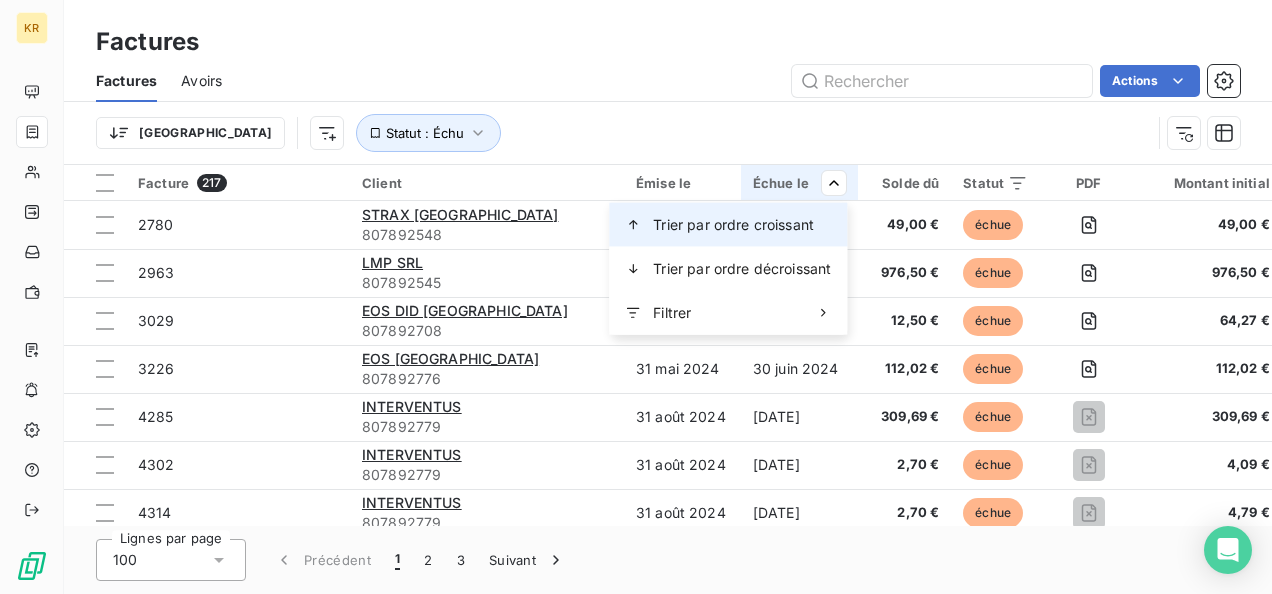 click on "Trier par ordre croissant" at bounding box center (728, 225) 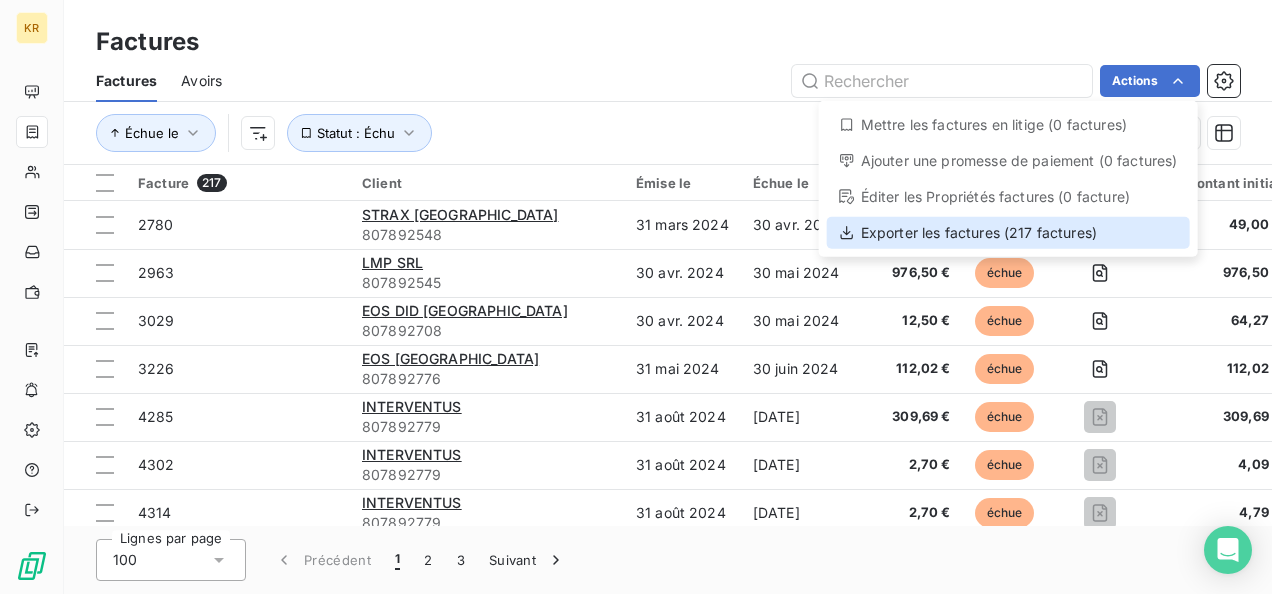 click on "Exporter les factures (217 factures)" at bounding box center (1008, 233) 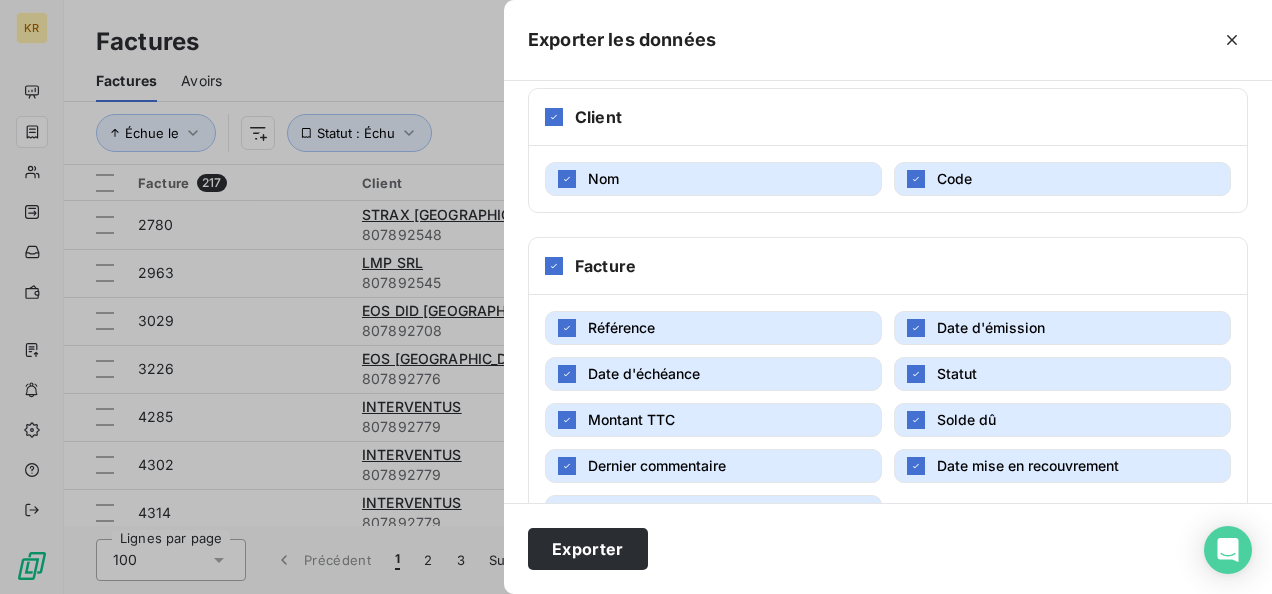 scroll, scrollTop: 241, scrollLeft: 0, axis: vertical 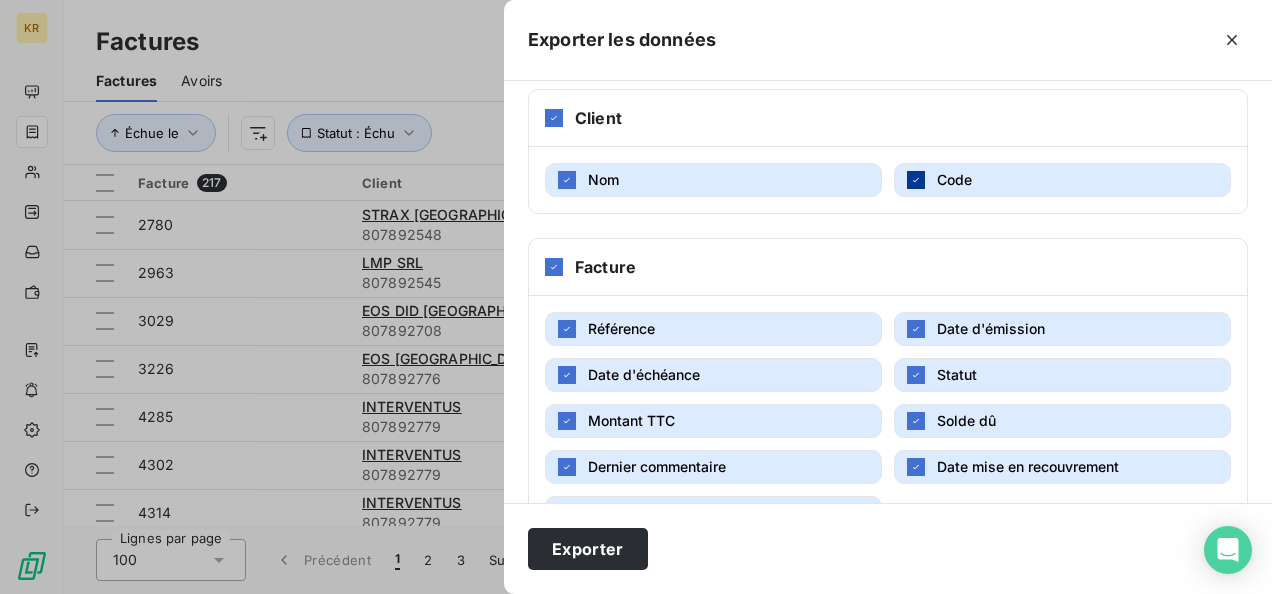 click 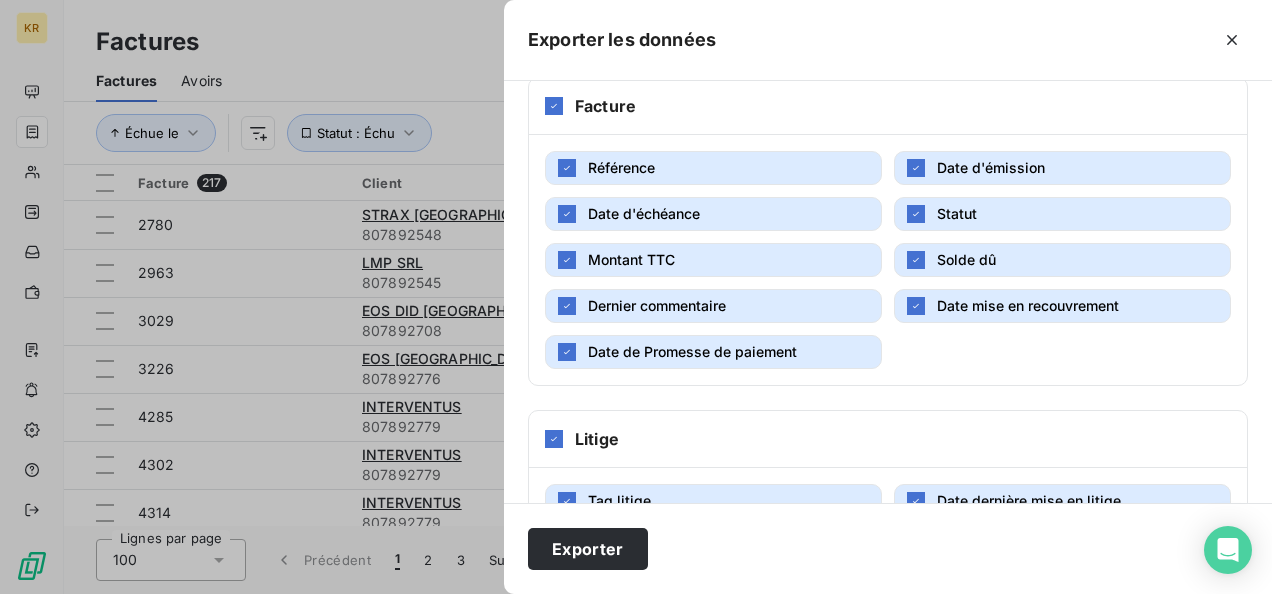 scroll, scrollTop: 403, scrollLeft: 0, axis: vertical 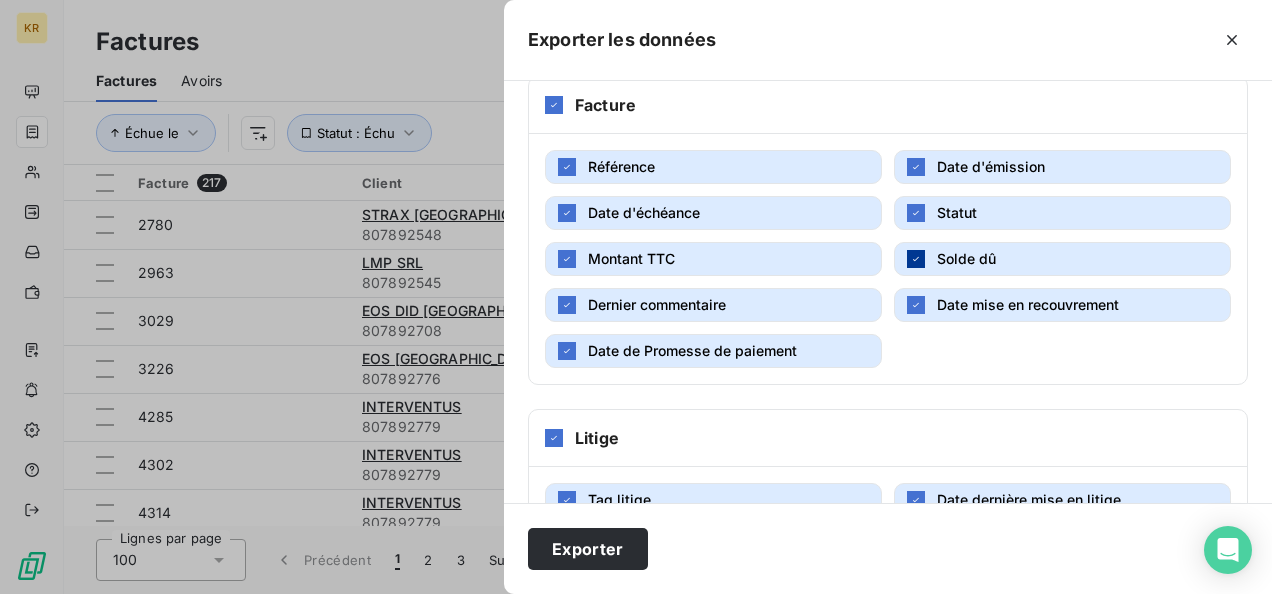 click at bounding box center [916, 259] 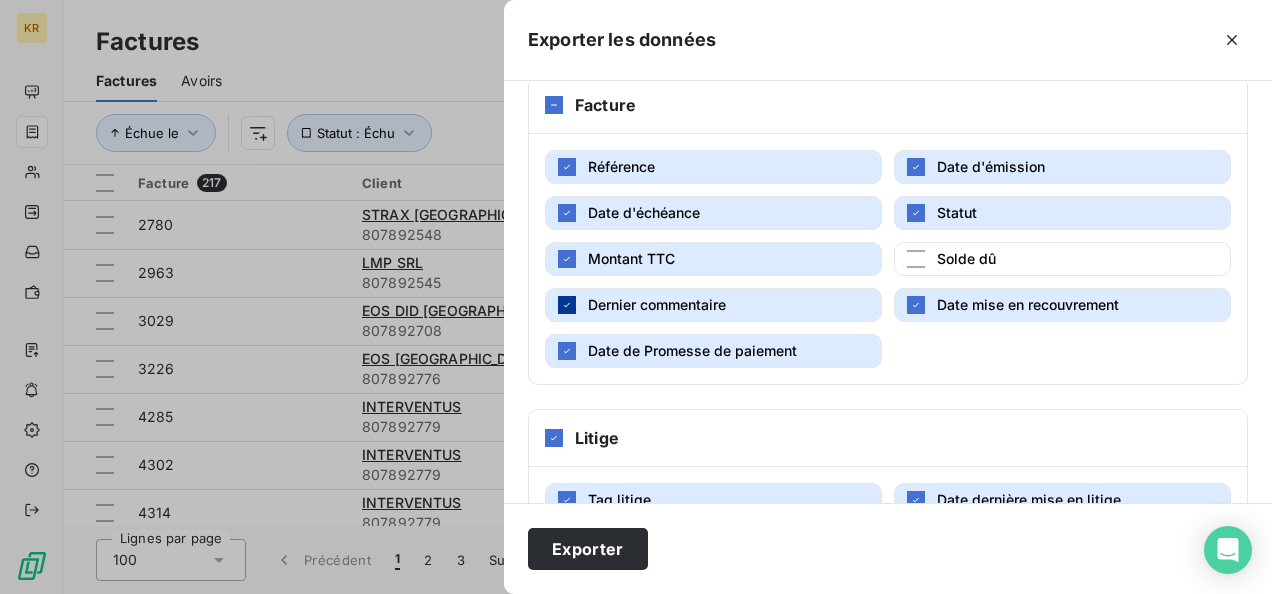 click 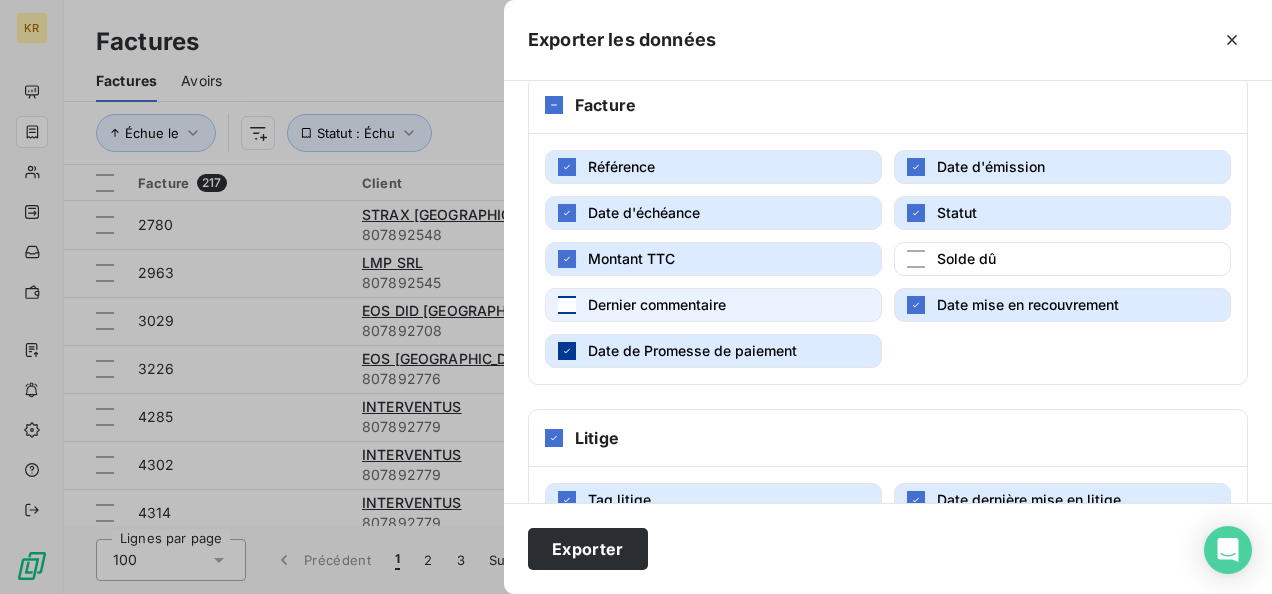 click 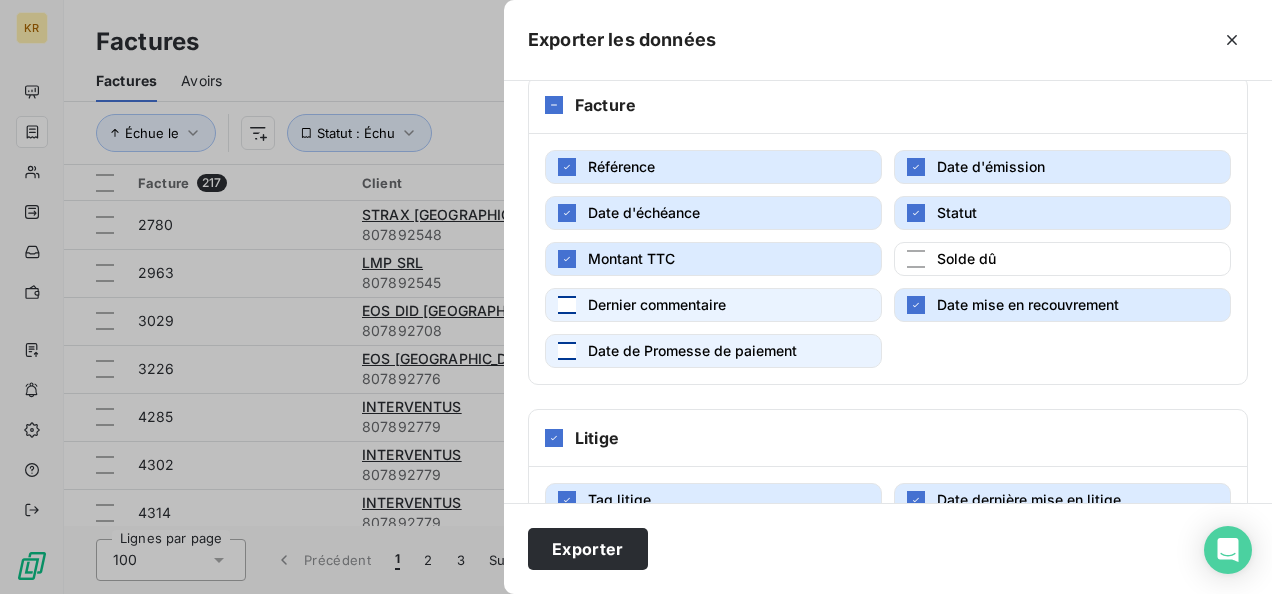 click on "Date mise en recouvrement" at bounding box center [1062, 305] 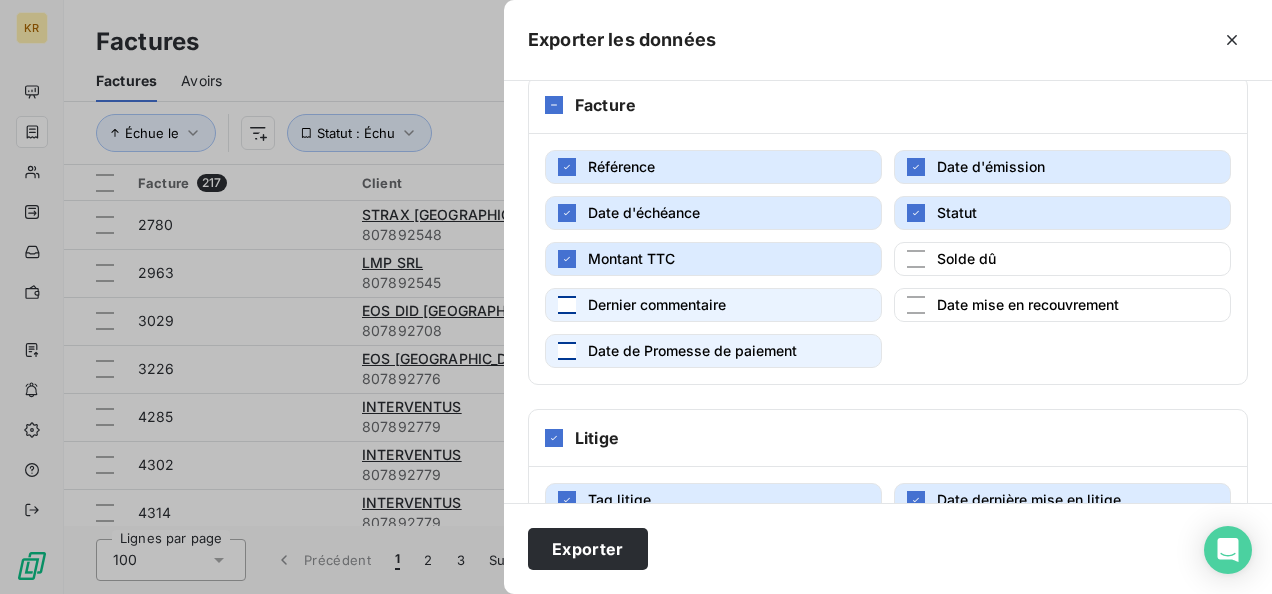 scroll, scrollTop: 448, scrollLeft: 0, axis: vertical 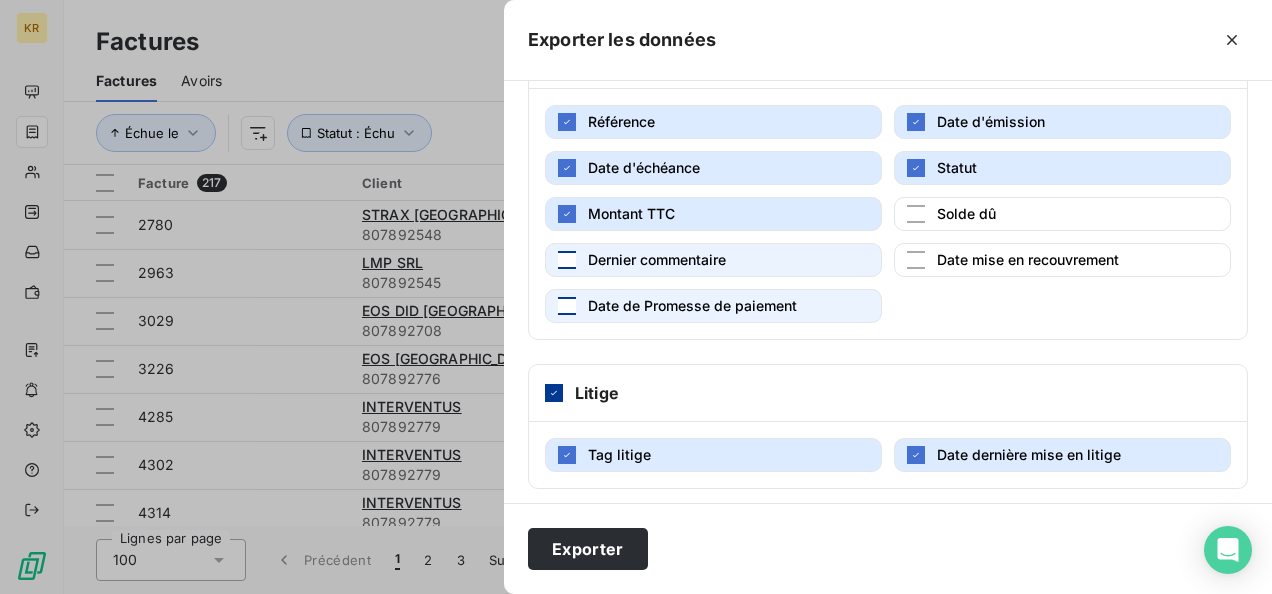 click 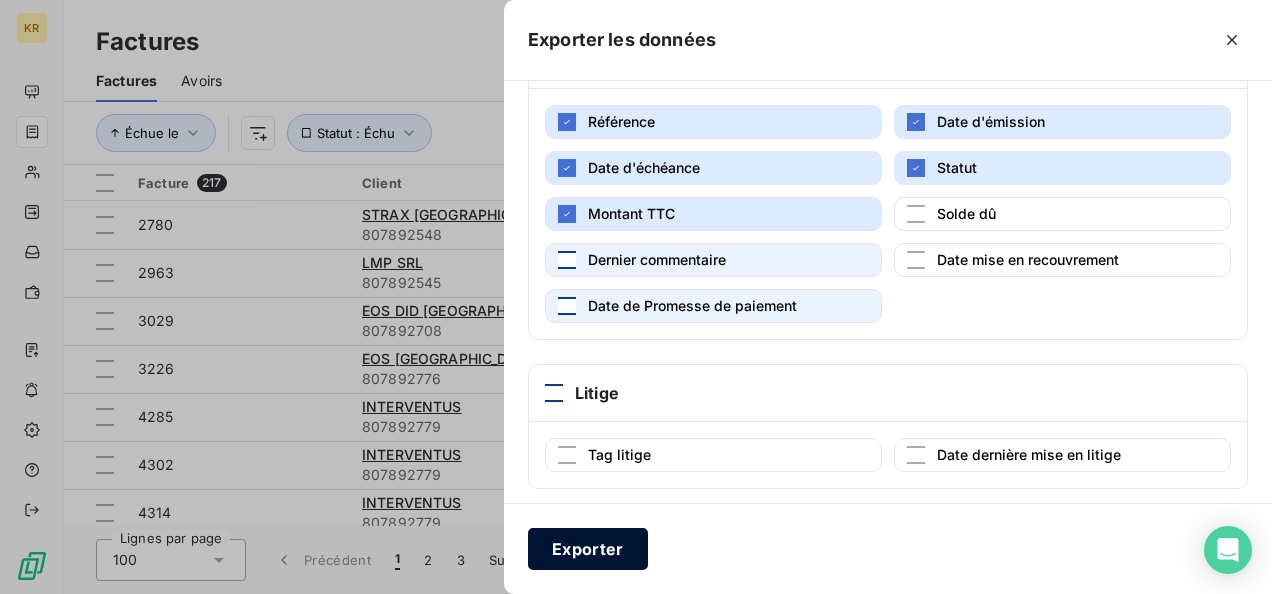 click on "Exporter" at bounding box center (588, 549) 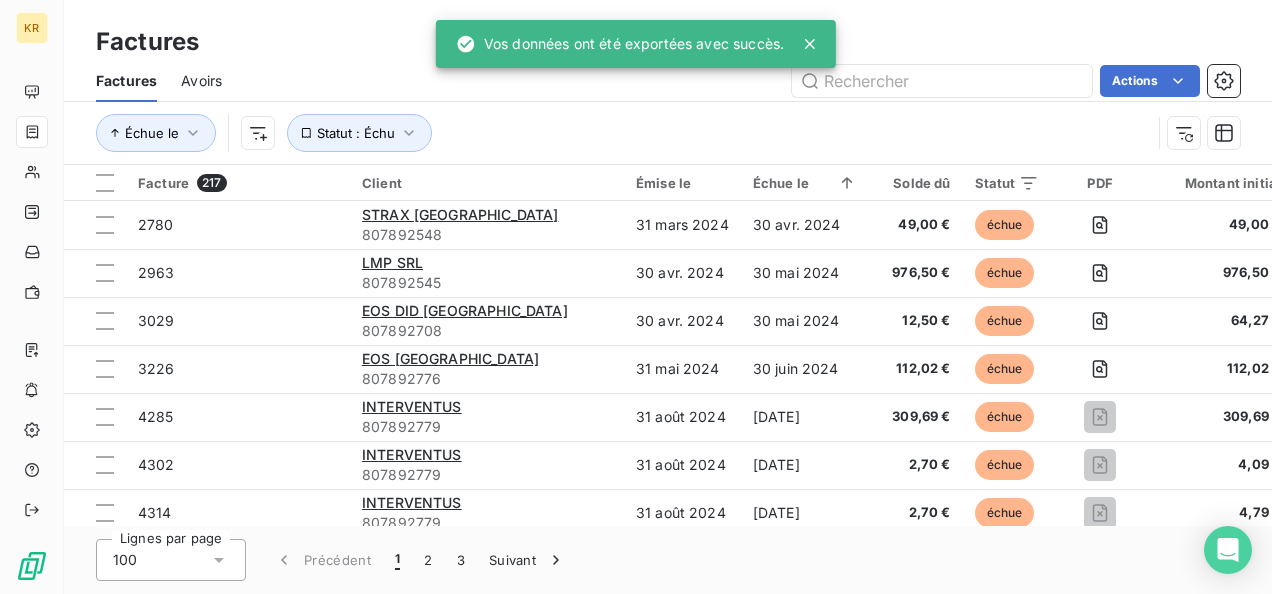 click on "Échue le Statut  : Échu" at bounding box center (668, 133) 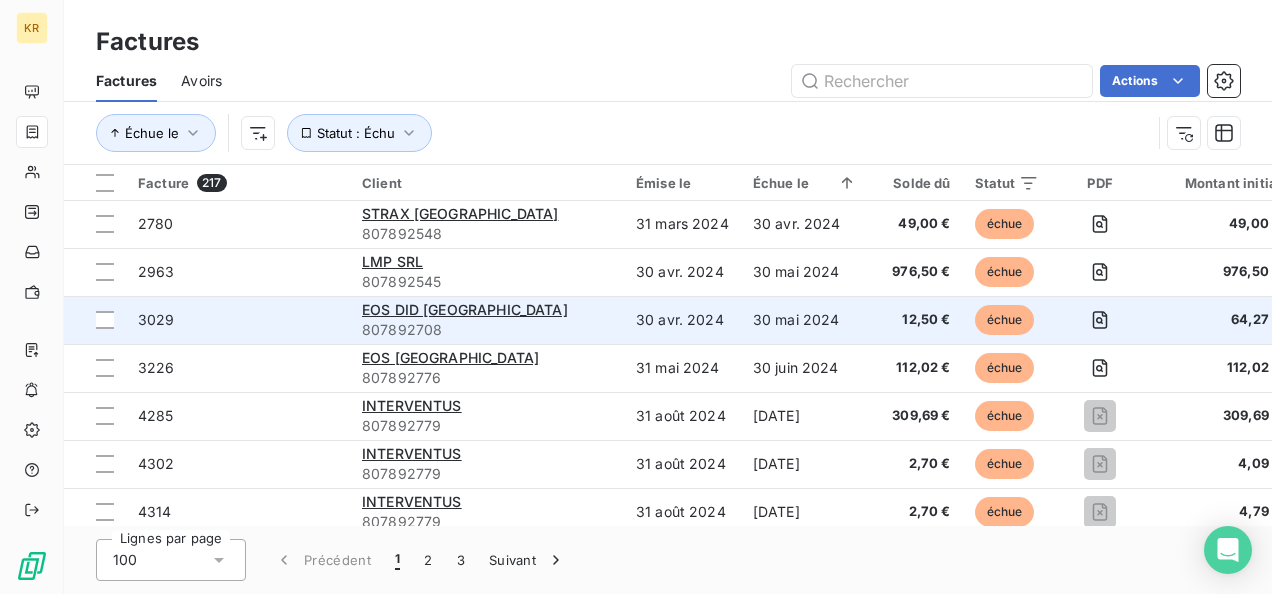 scroll, scrollTop: 0, scrollLeft: 0, axis: both 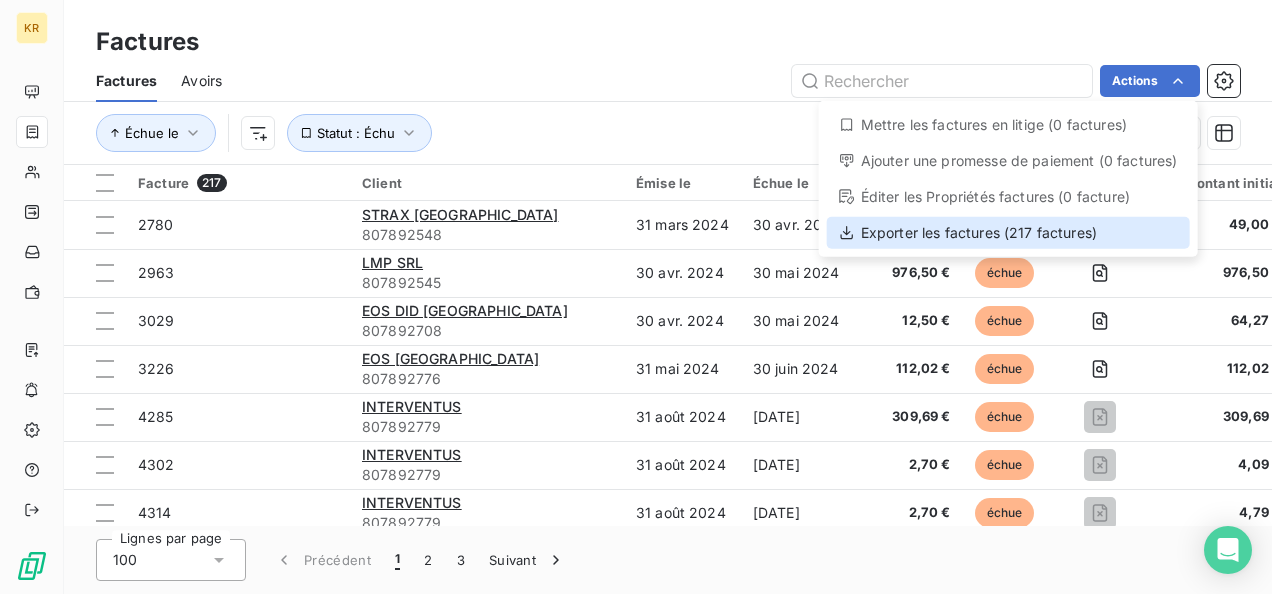 click on "Exporter les factures (217 factures)" at bounding box center [1008, 233] 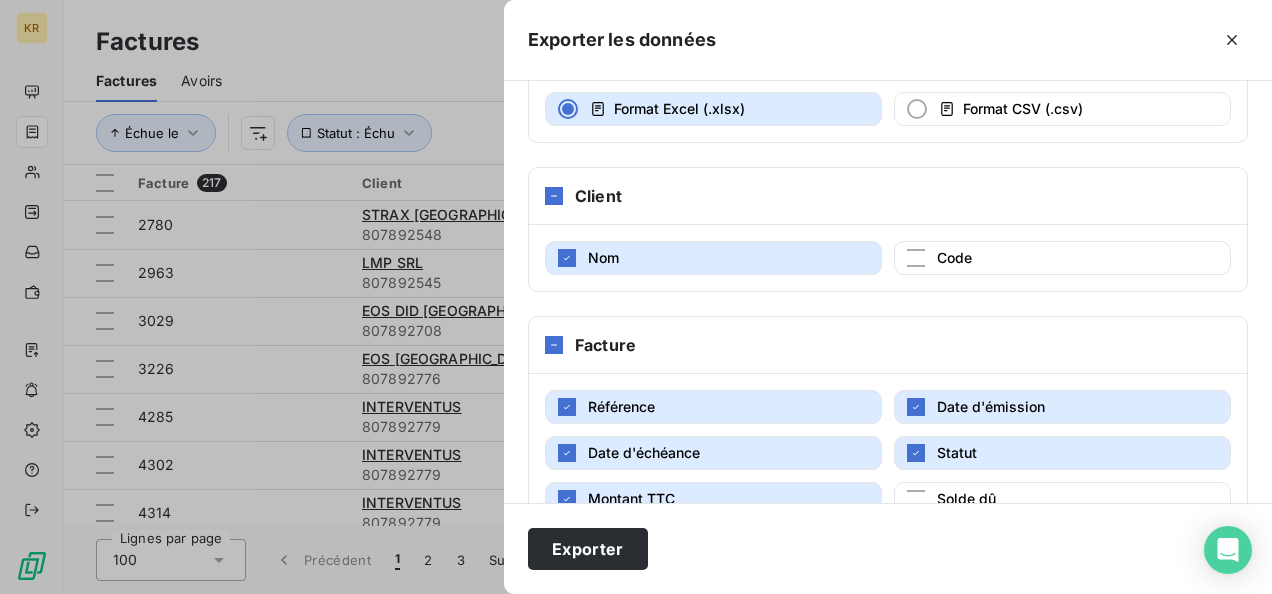 scroll, scrollTop: 162, scrollLeft: 0, axis: vertical 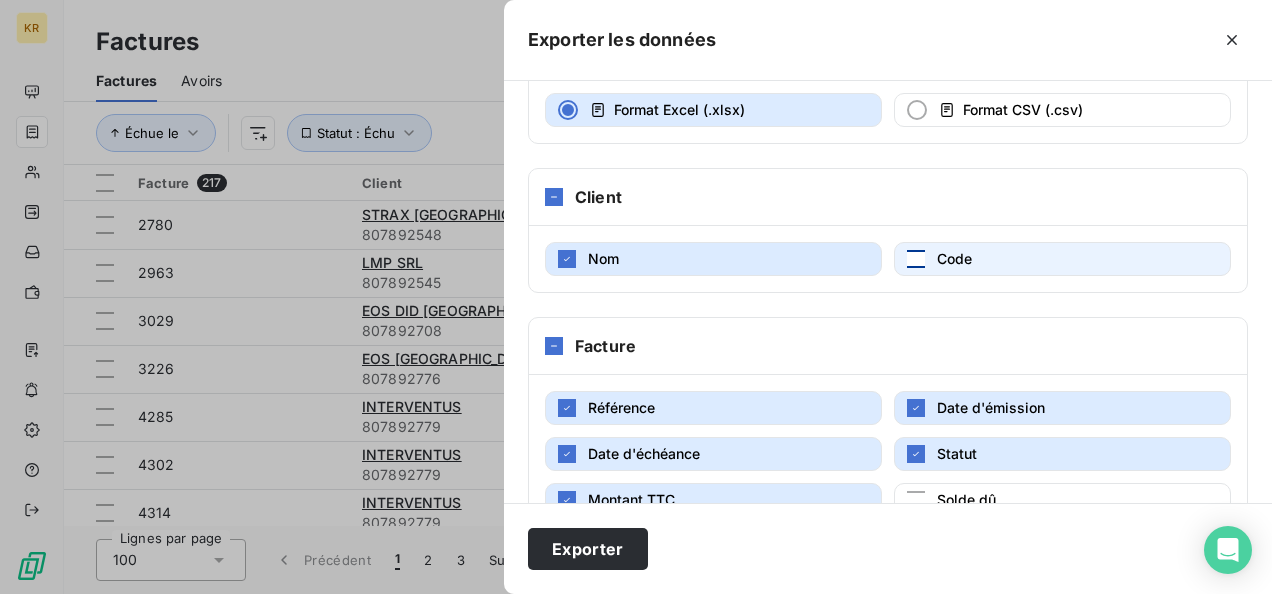 click at bounding box center (916, 259) 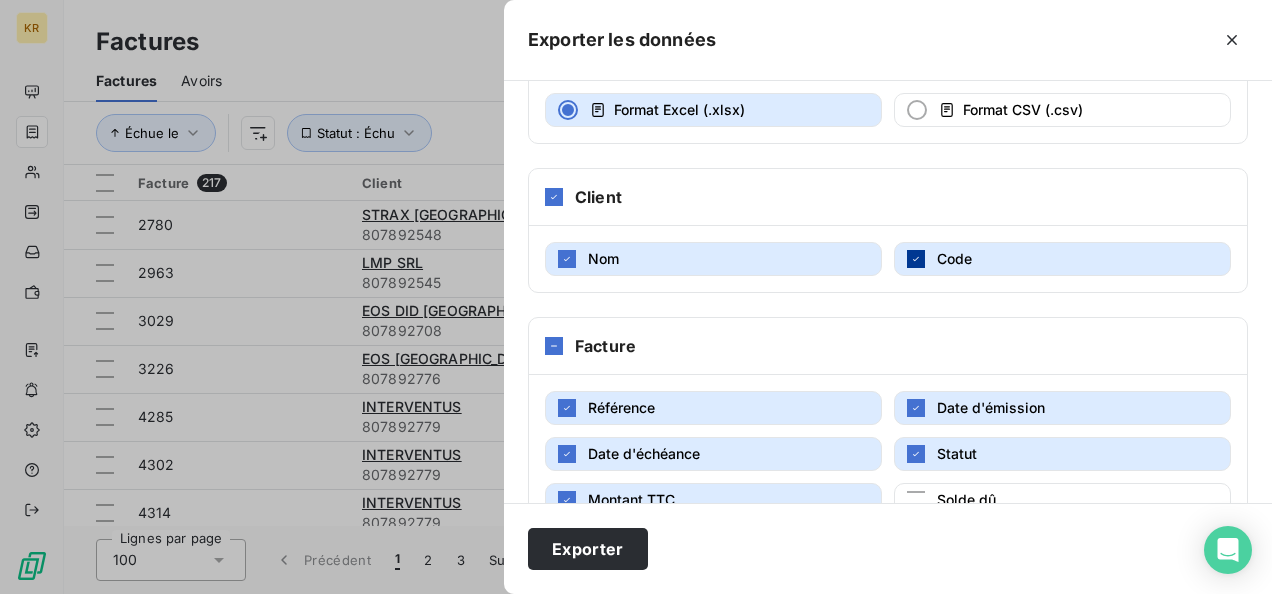 click 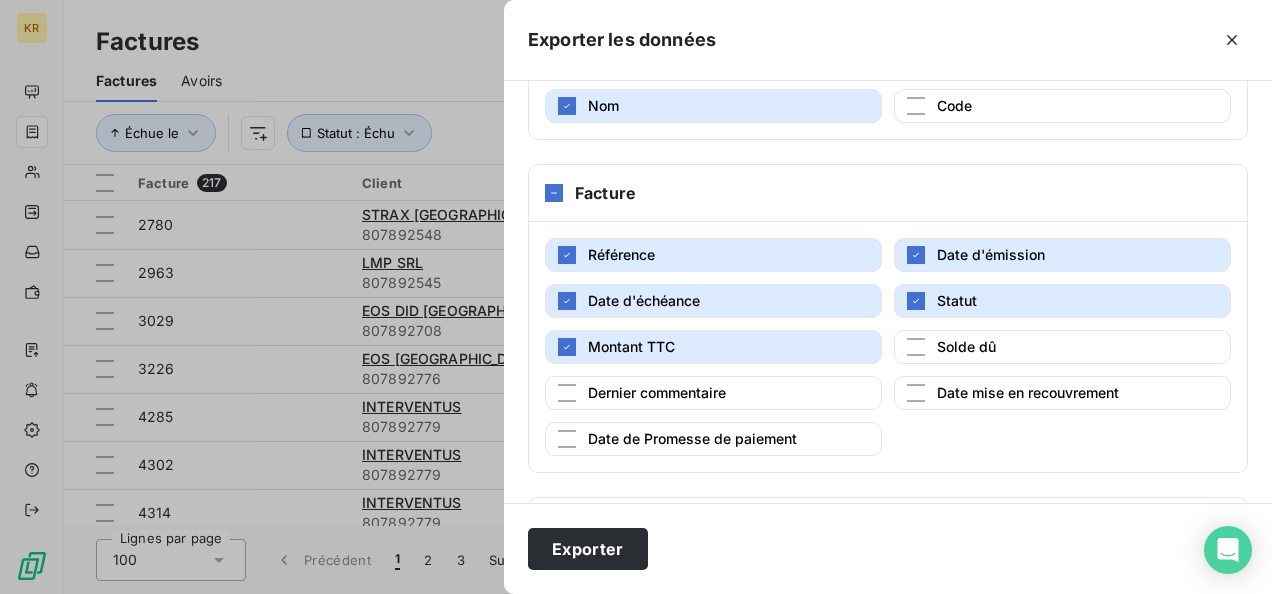 scroll, scrollTop: 313, scrollLeft: 0, axis: vertical 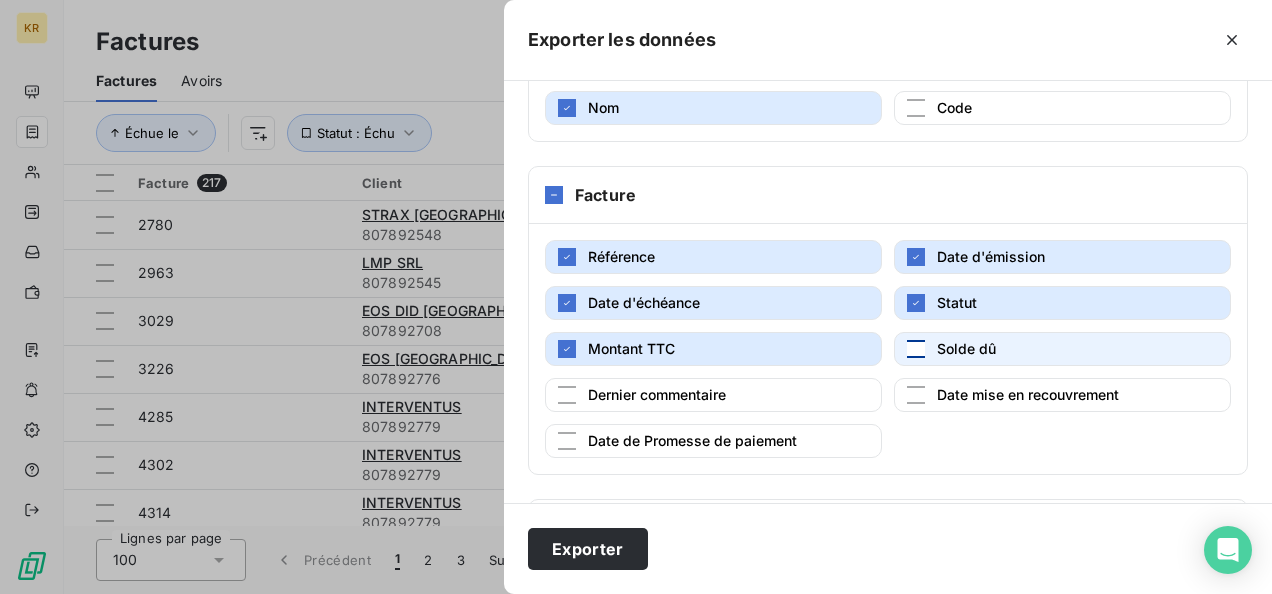 click at bounding box center (916, 349) 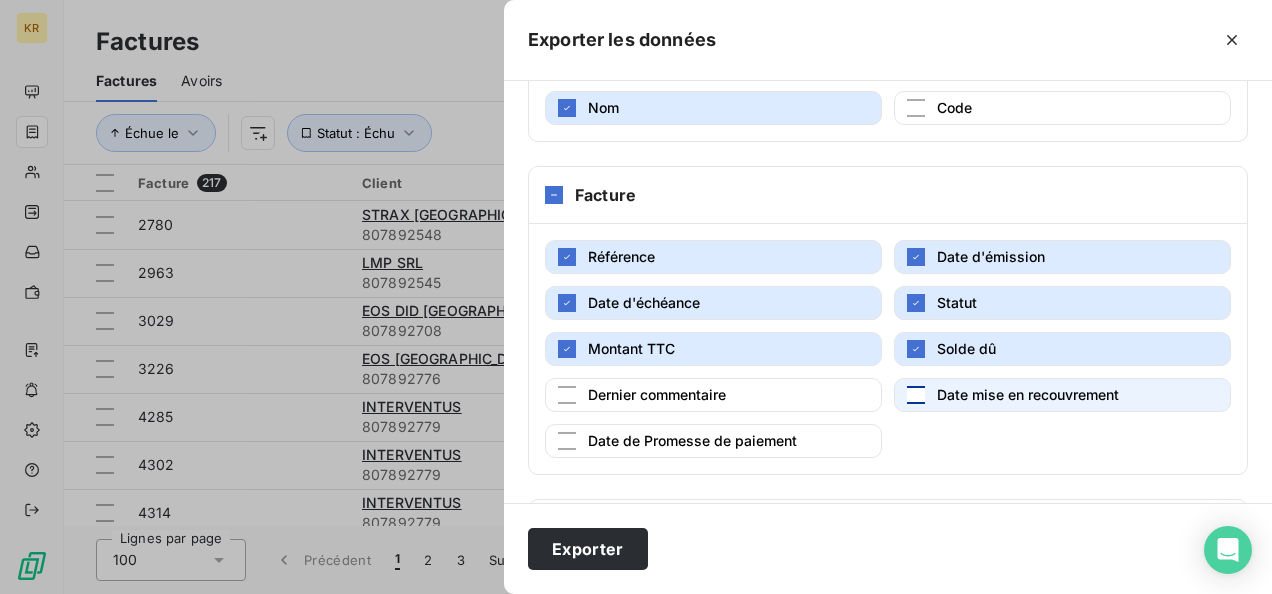 click at bounding box center (916, 395) 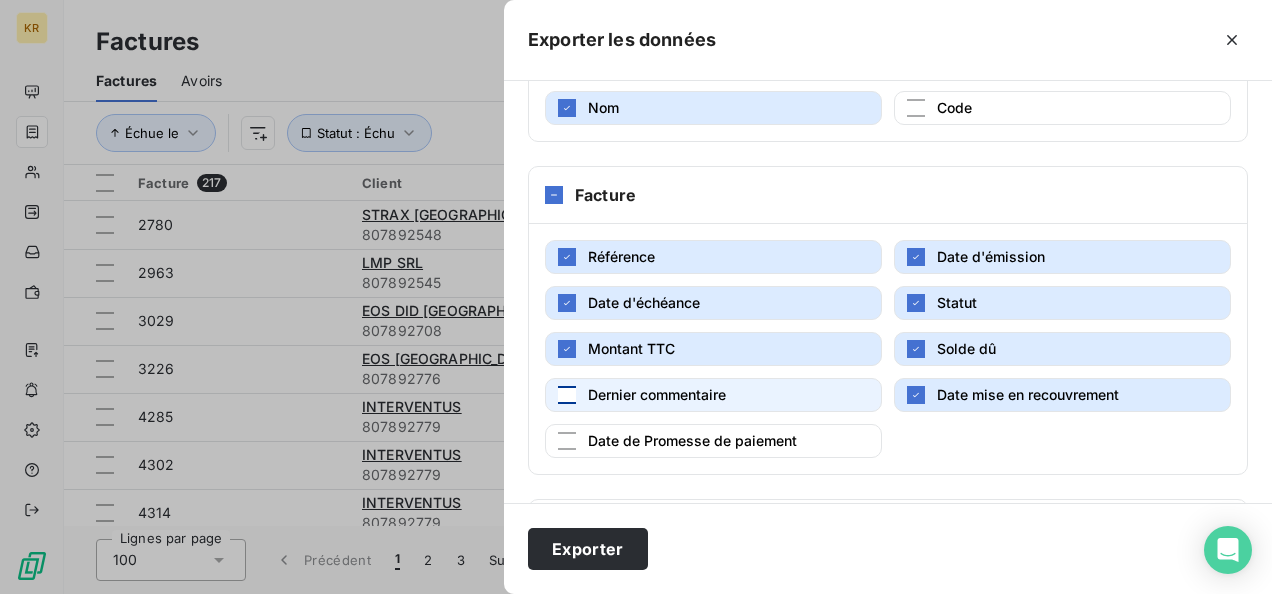 click at bounding box center [567, 395] 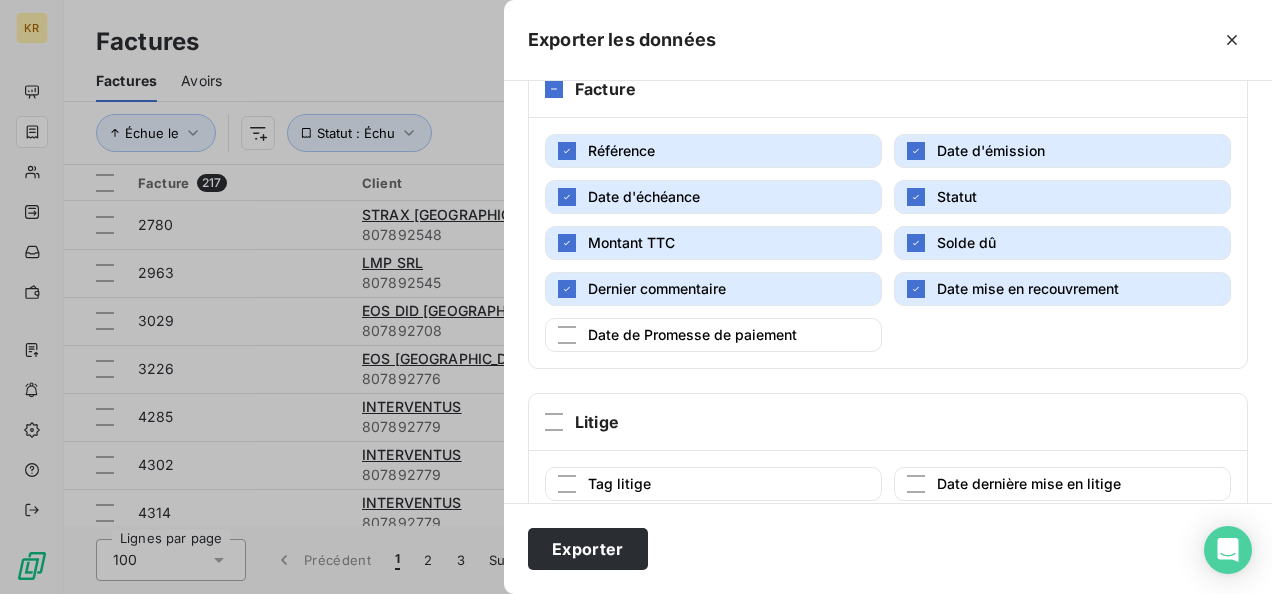 scroll, scrollTop: 448, scrollLeft: 0, axis: vertical 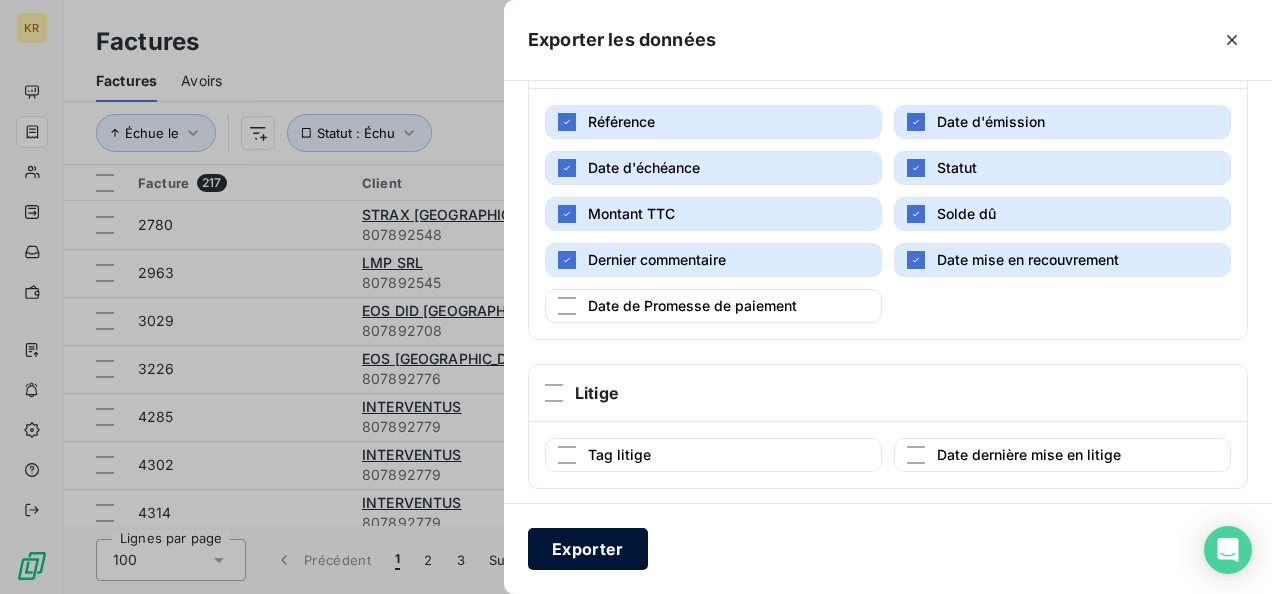 click on "Exporter" at bounding box center (588, 549) 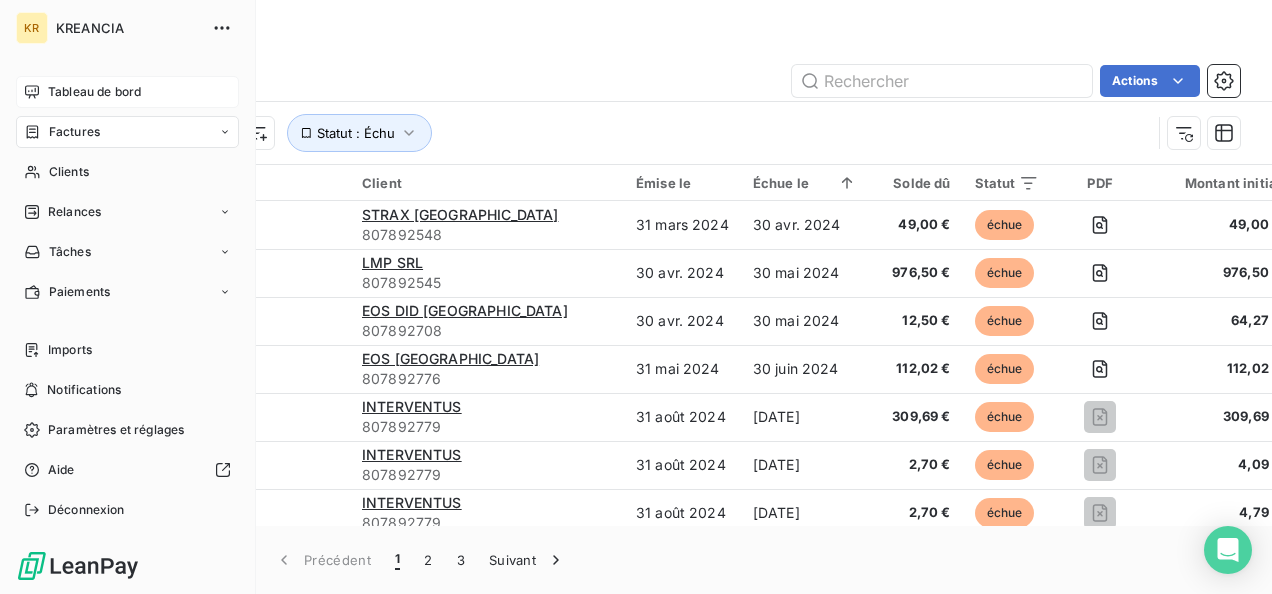 click on "Tableau de bord" at bounding box center (127, 92) 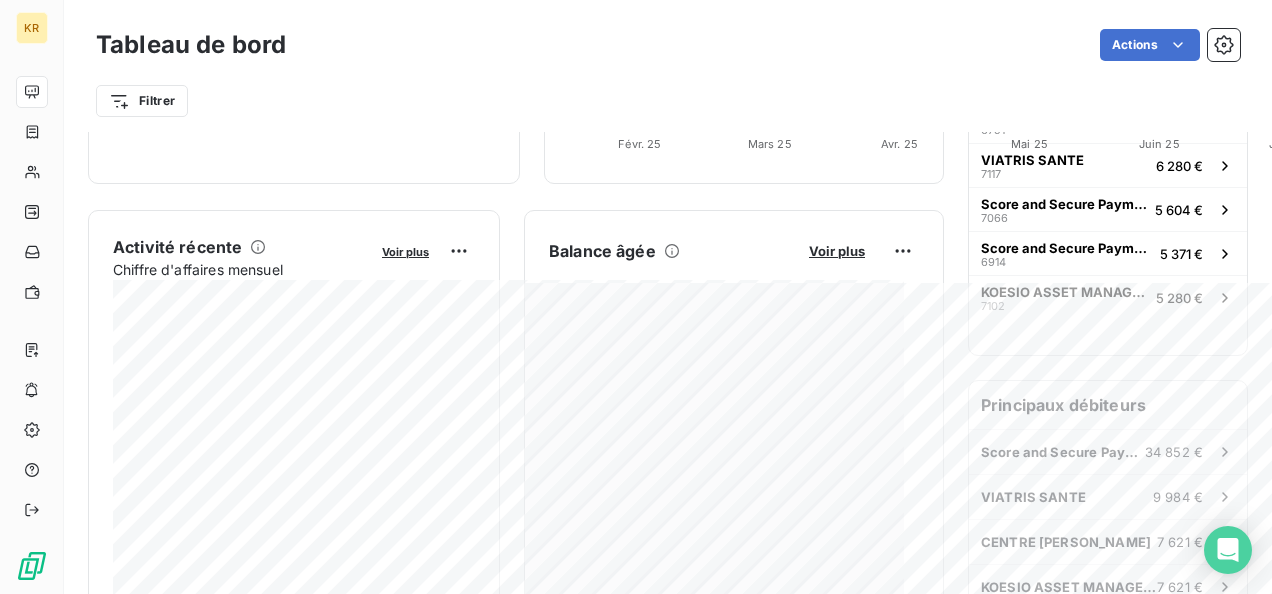scroll, scrollTop: 0, scrollLeft: 0, axis: both 